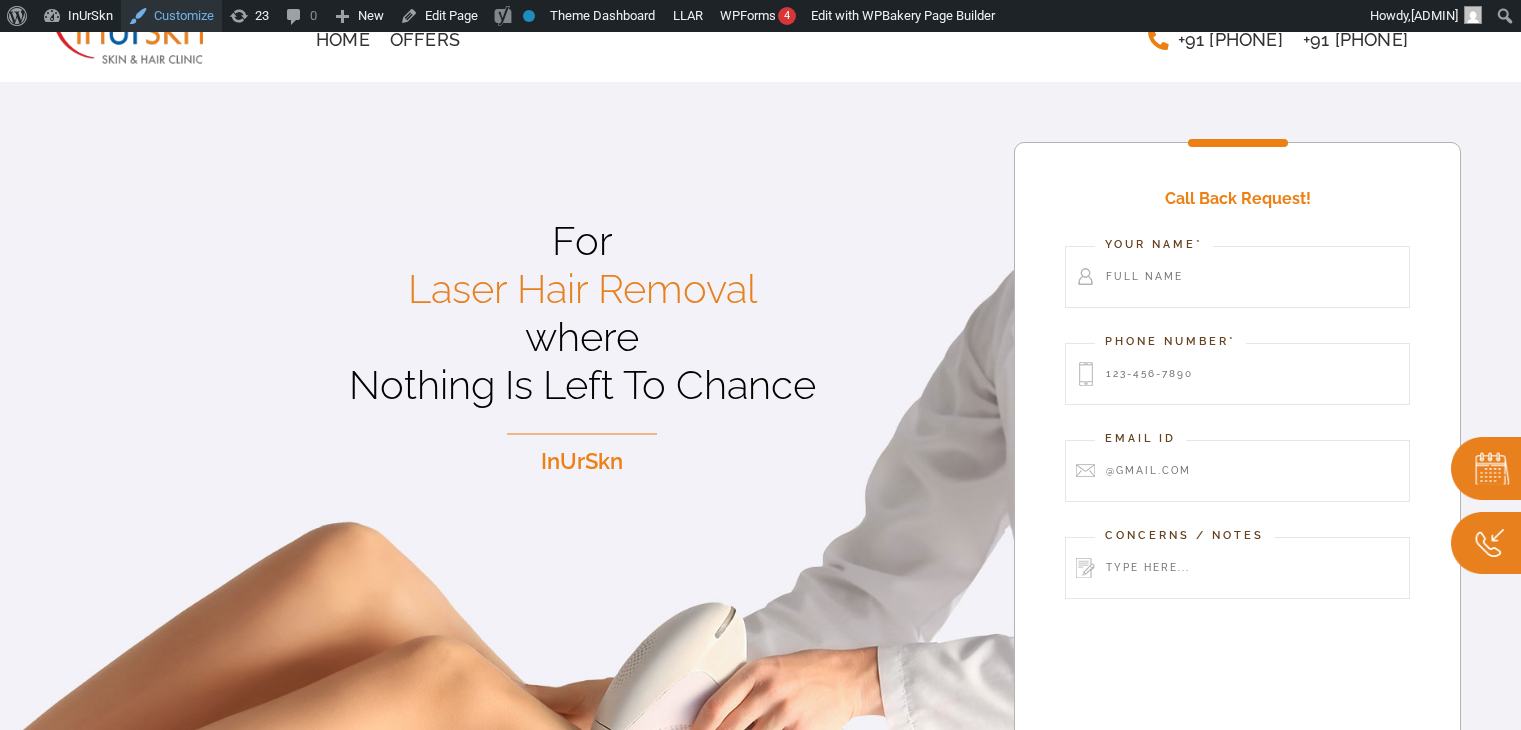 scroll, scrollTop: 0, scrollLeft: 0, axis: both 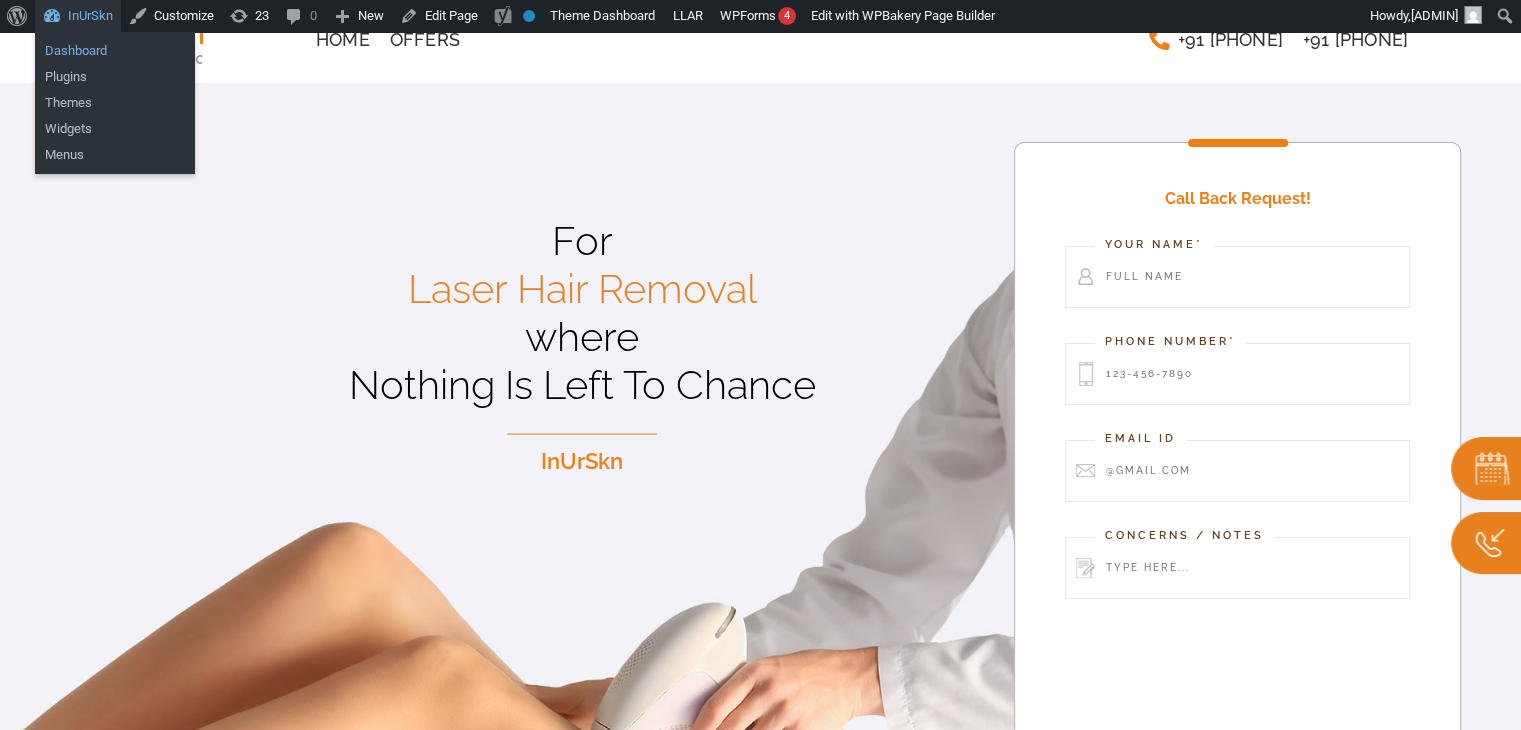 click on "Dashboard" at bounding box center [115, 51] 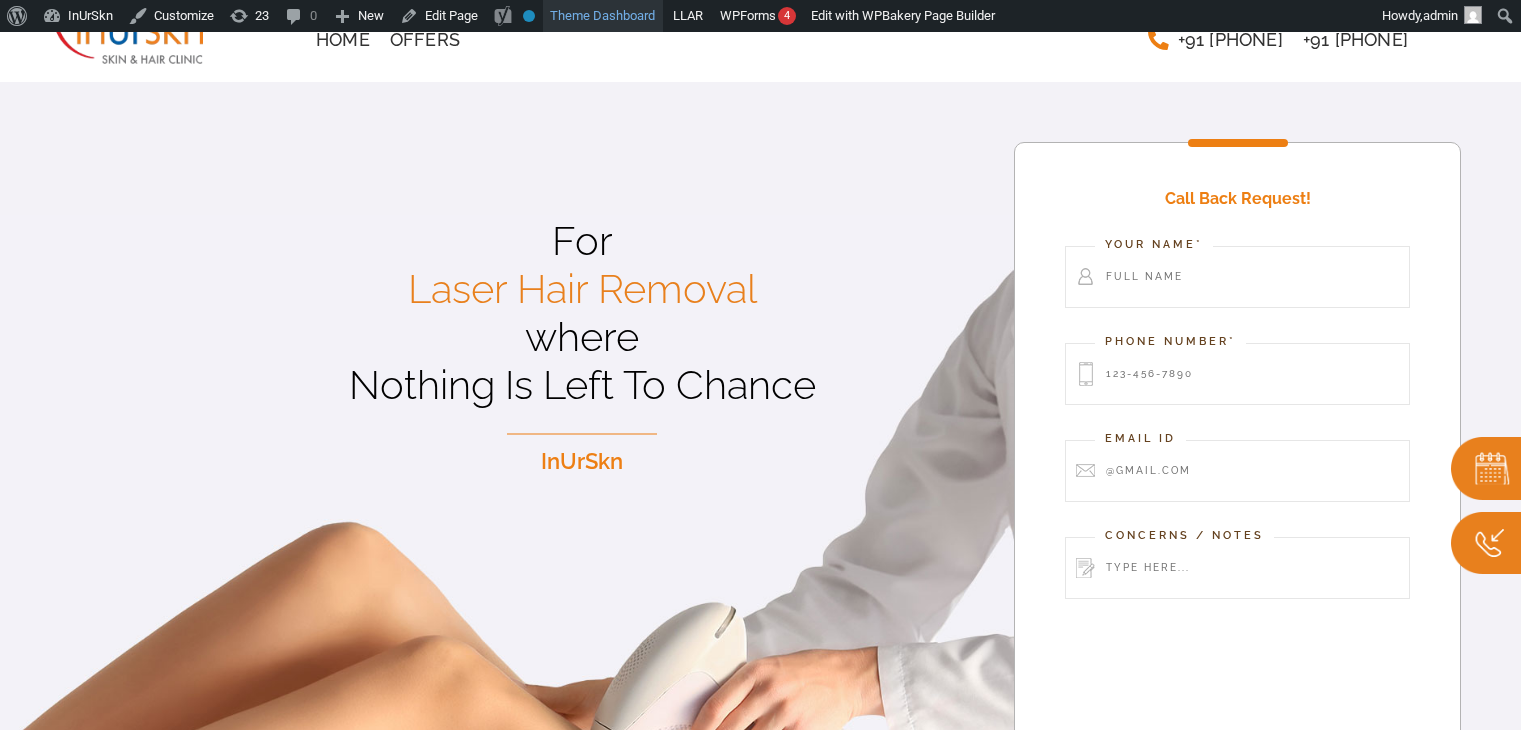 scroll, scrollTop: 0, scrollLeft: 0, axis: both 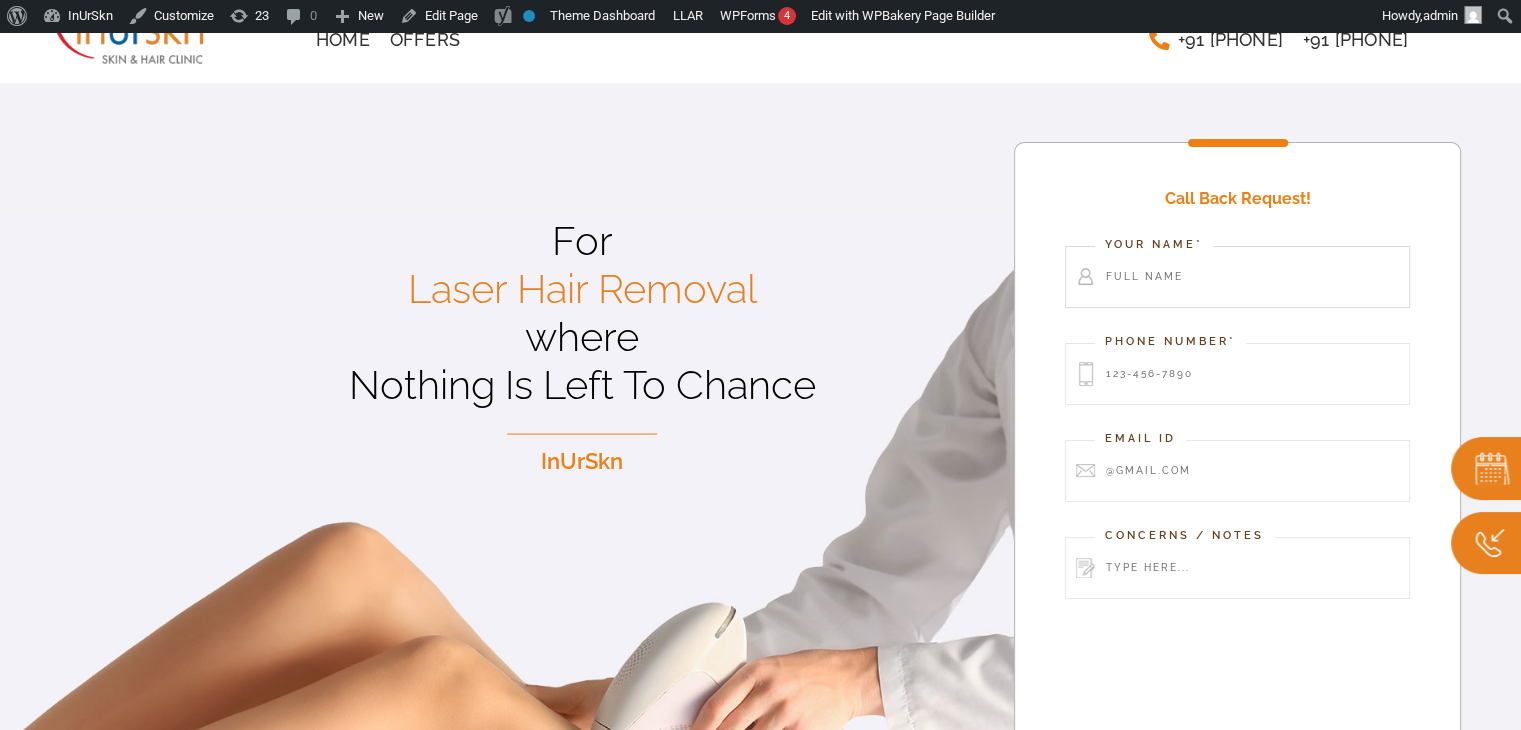 click at bounding box center [1237, 277] 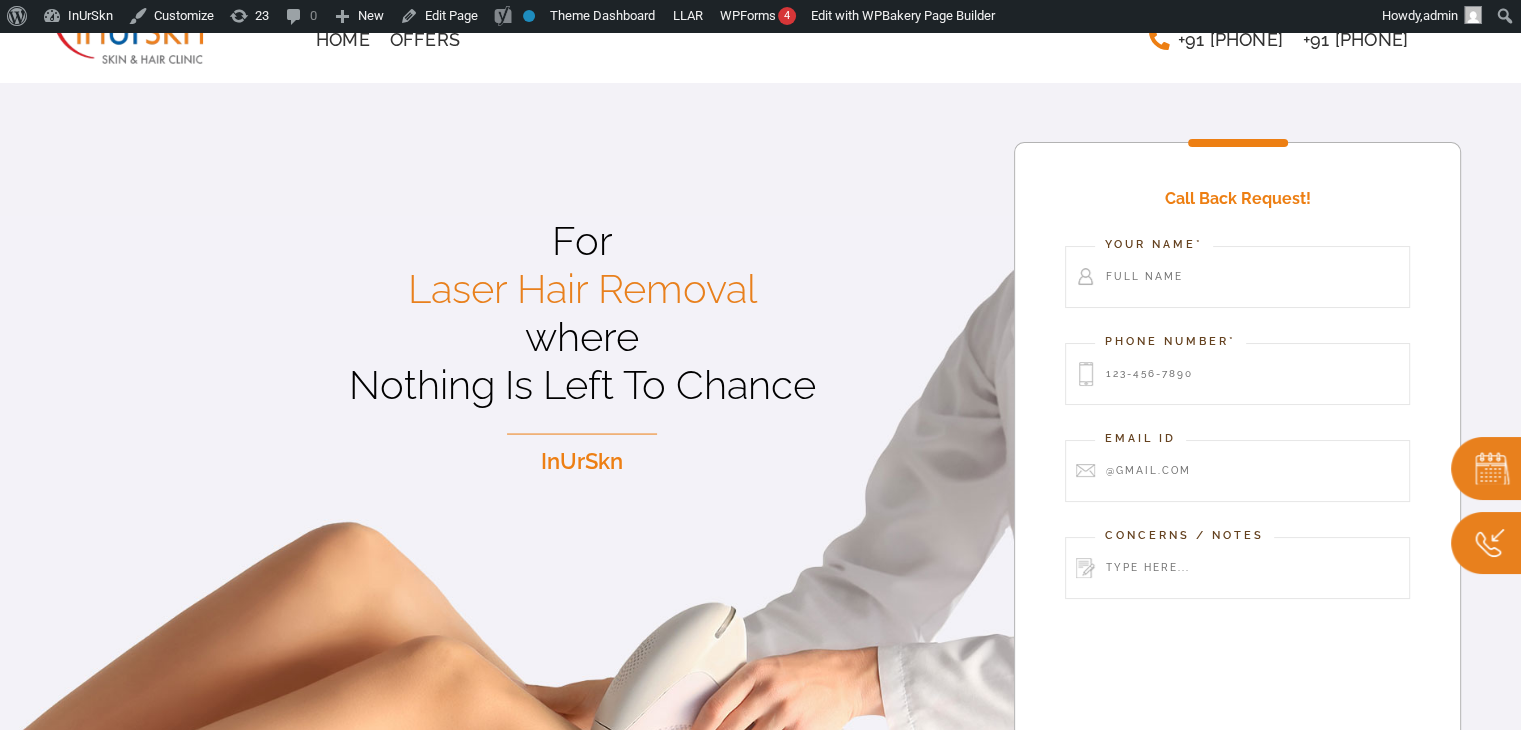 drag, startPoint x: 840, startPoint y: 213, endPoint x: 890, endPoint y: 227, distance: 51.92302 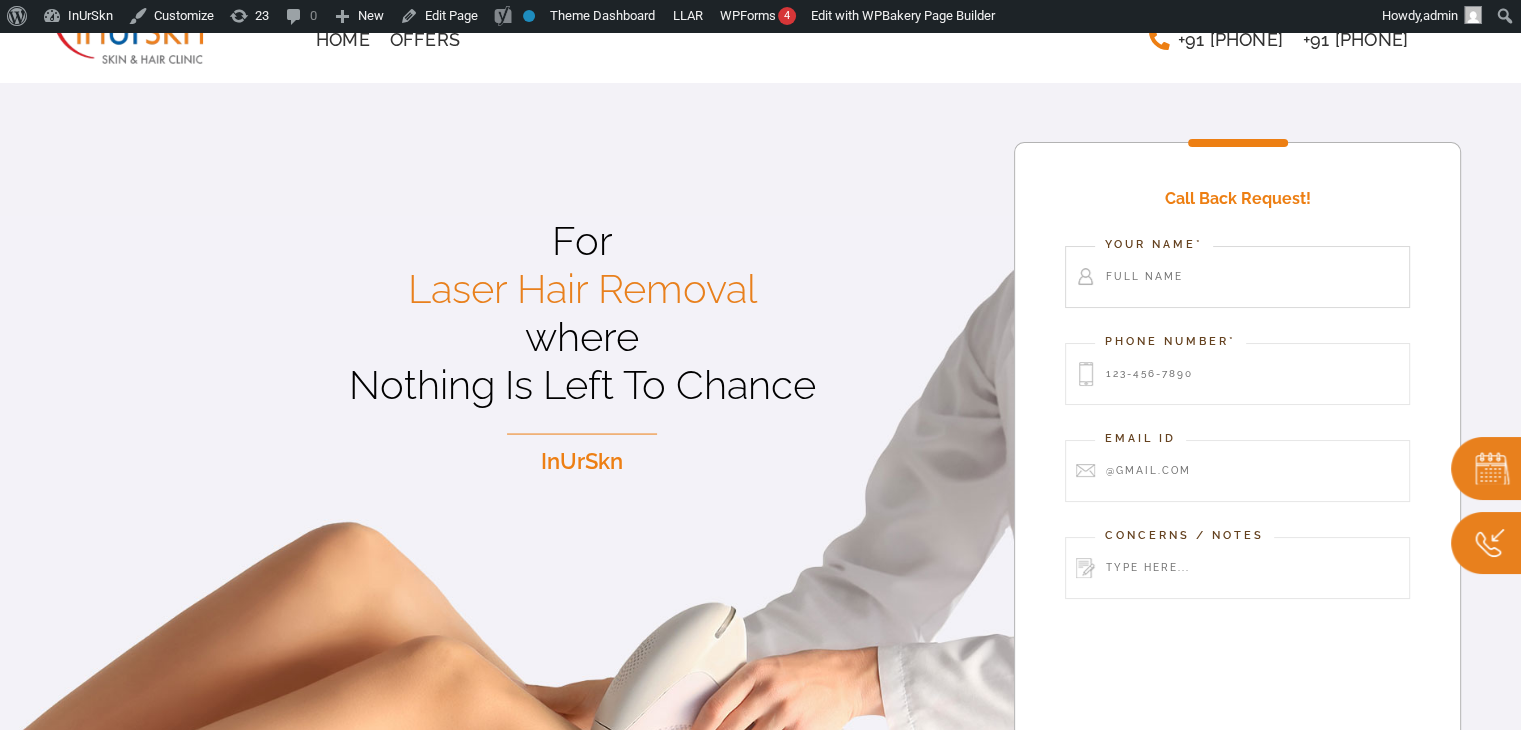 click at bounding box center (1237, 277) 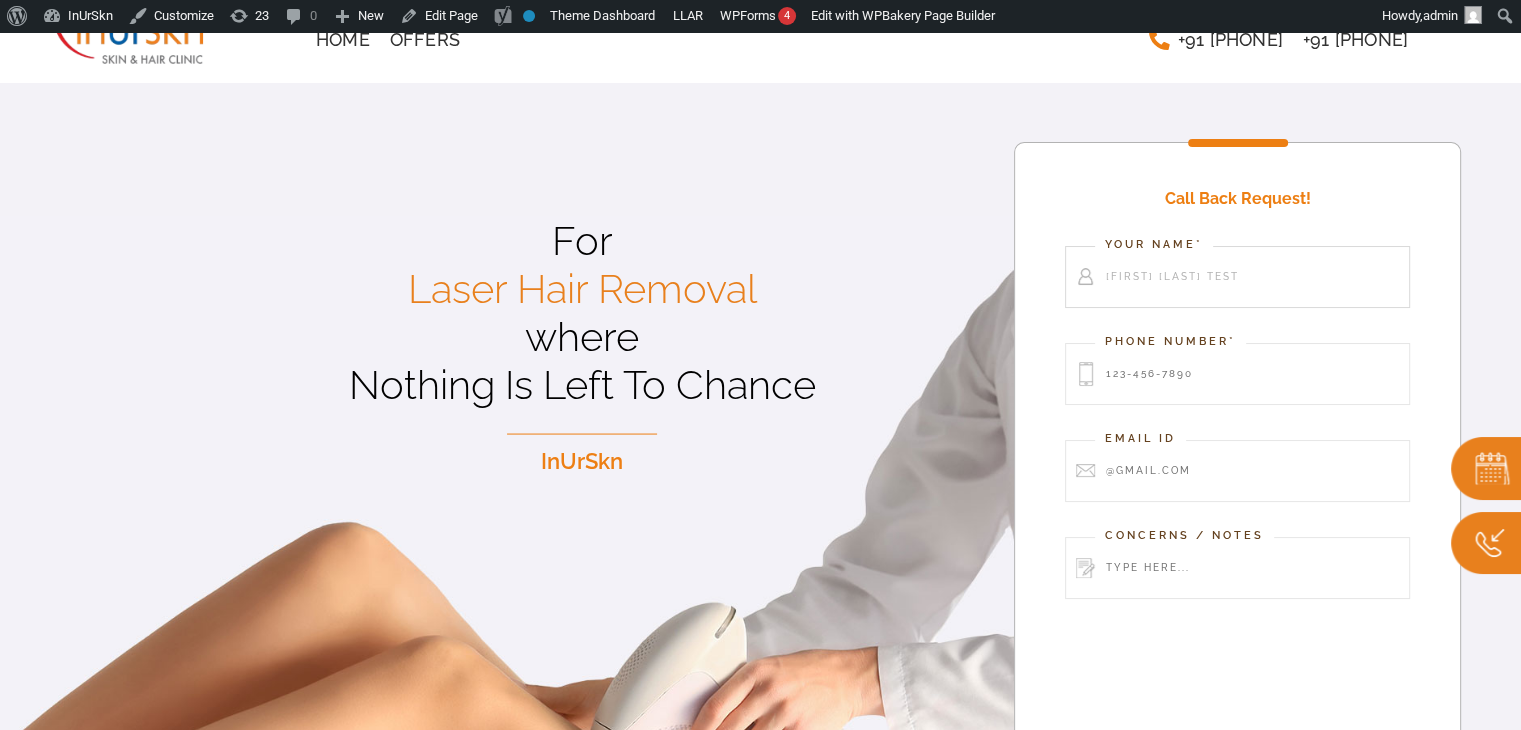 type on "Ayub CCLID TEST" 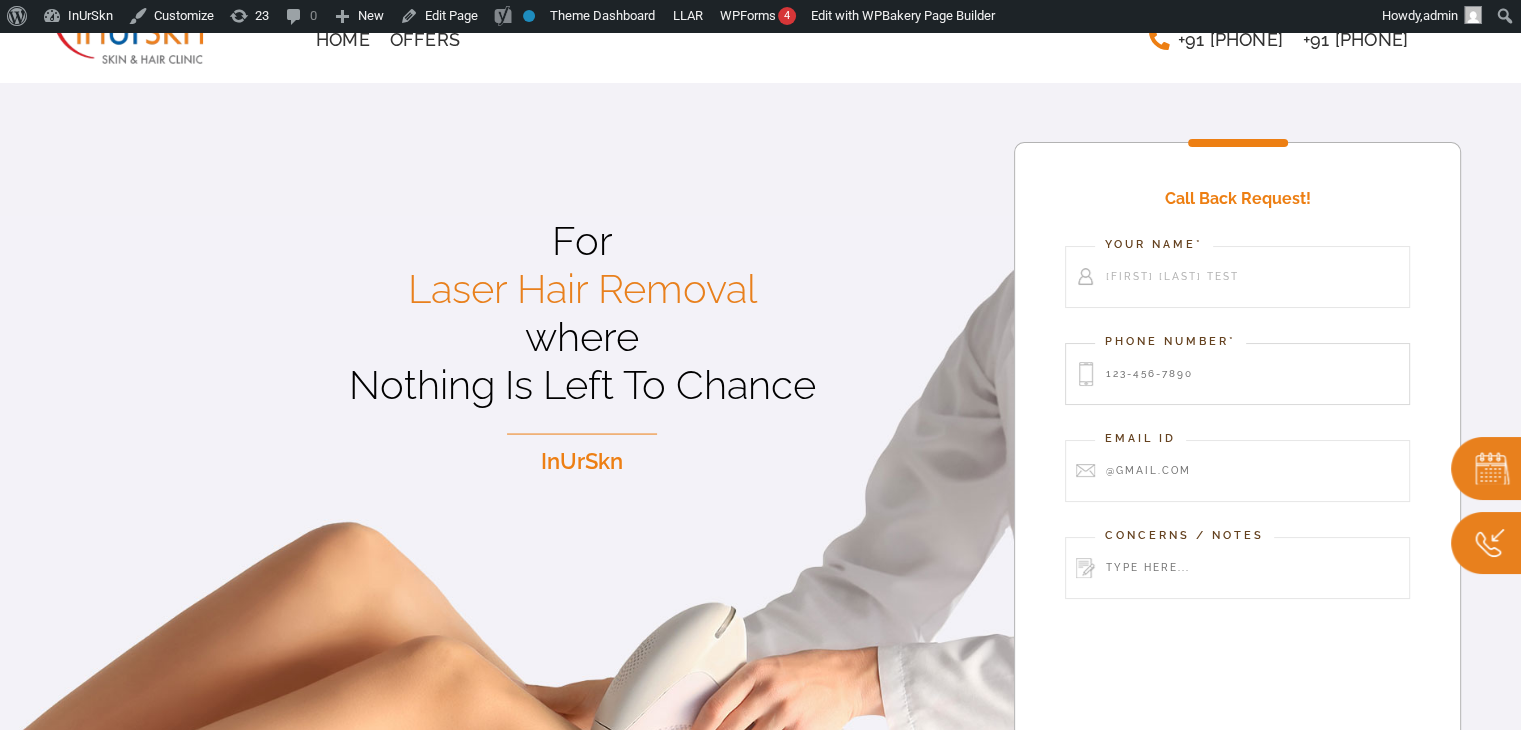 click at bounding box center (1237, 374) 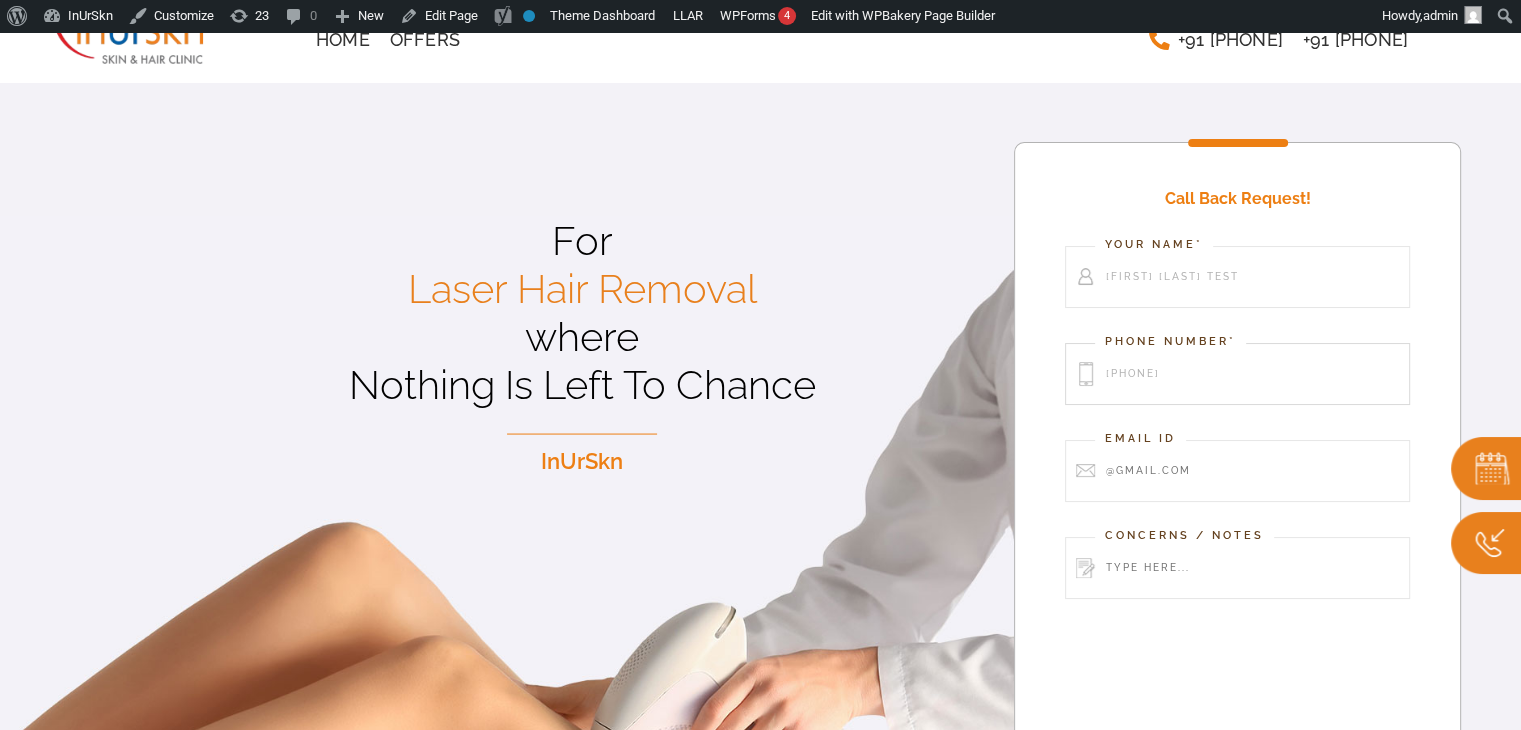 type on "9988776655" 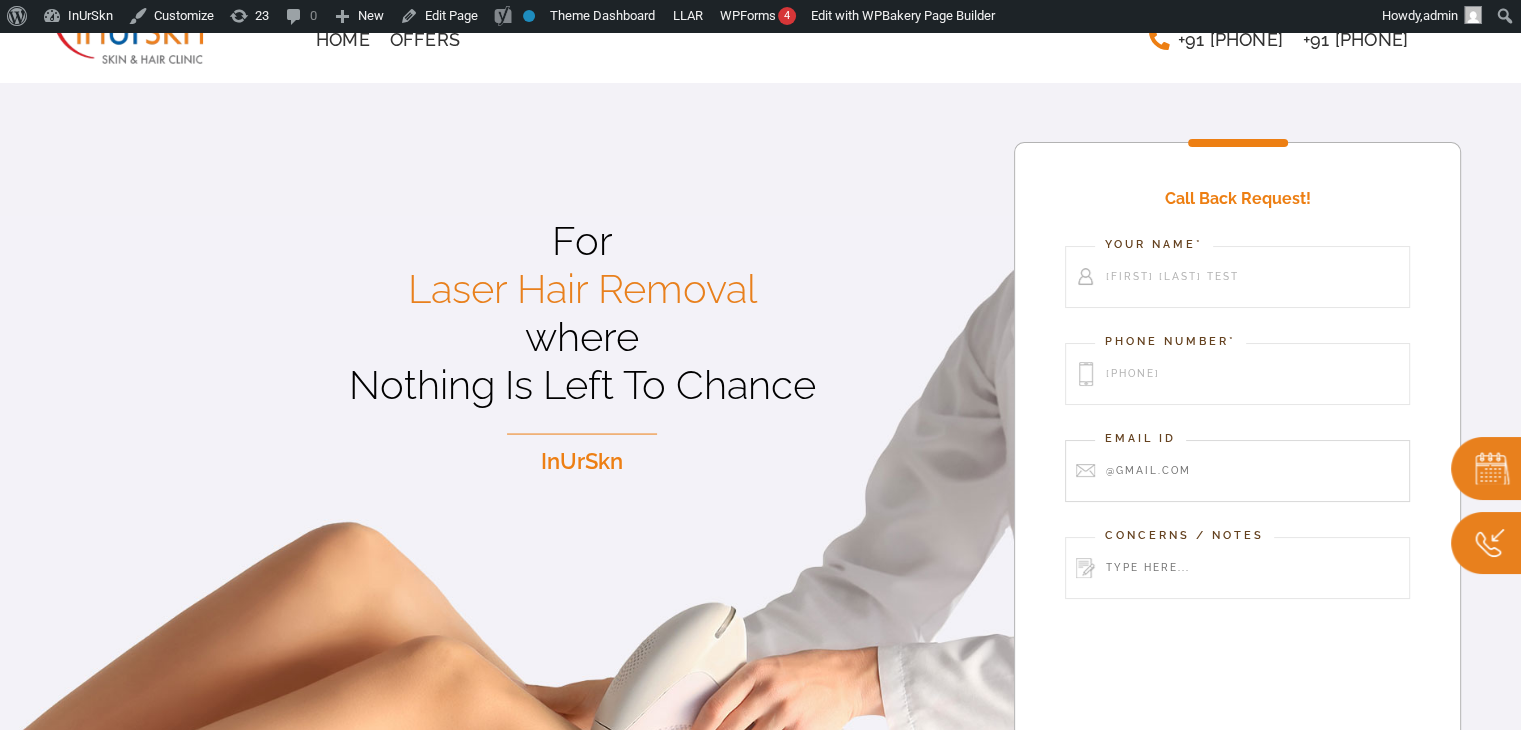 drag, startPoint x: 1111, startPoint y: 489, endPoint x: 1142, endPoint y: 481, distance: 32.01562 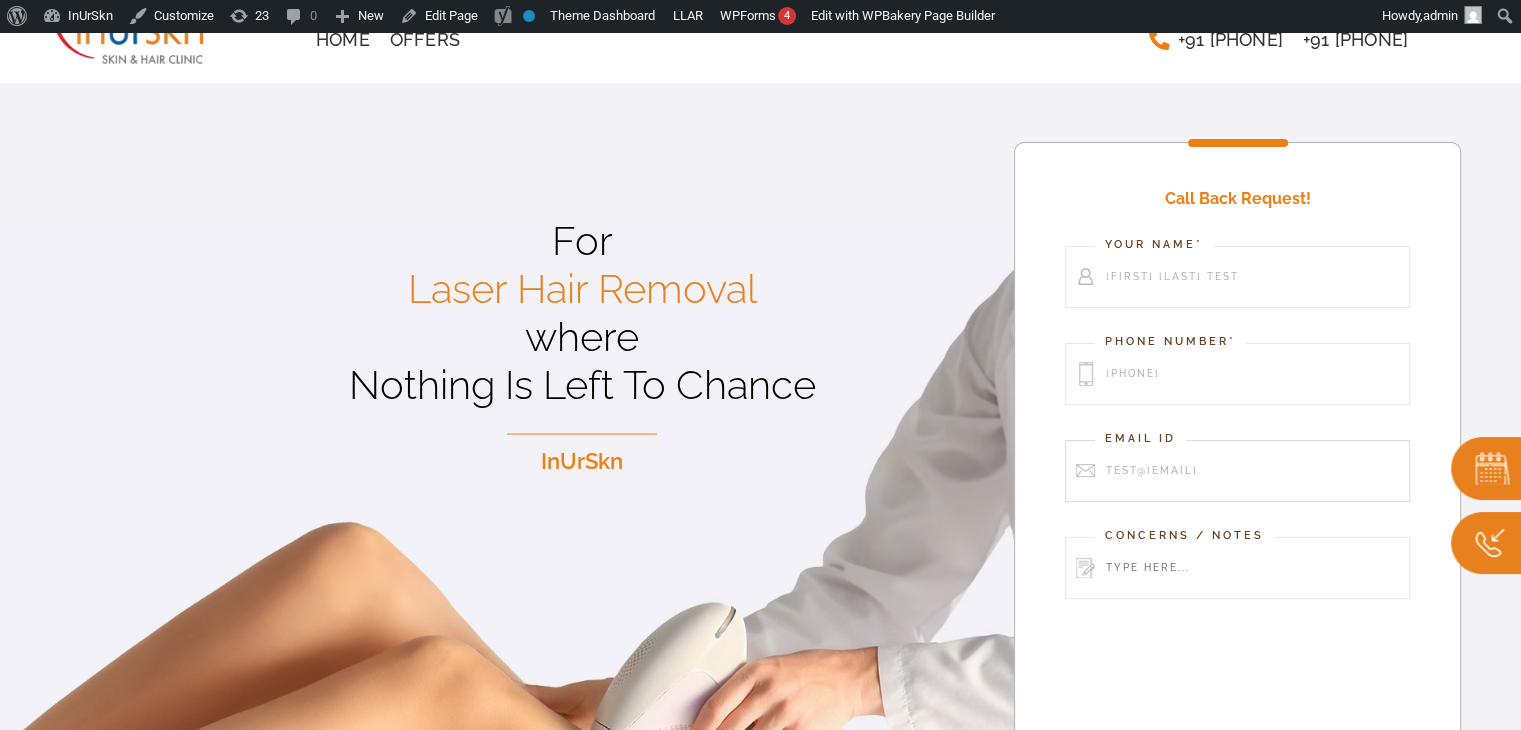 type on "test@gclid.com" 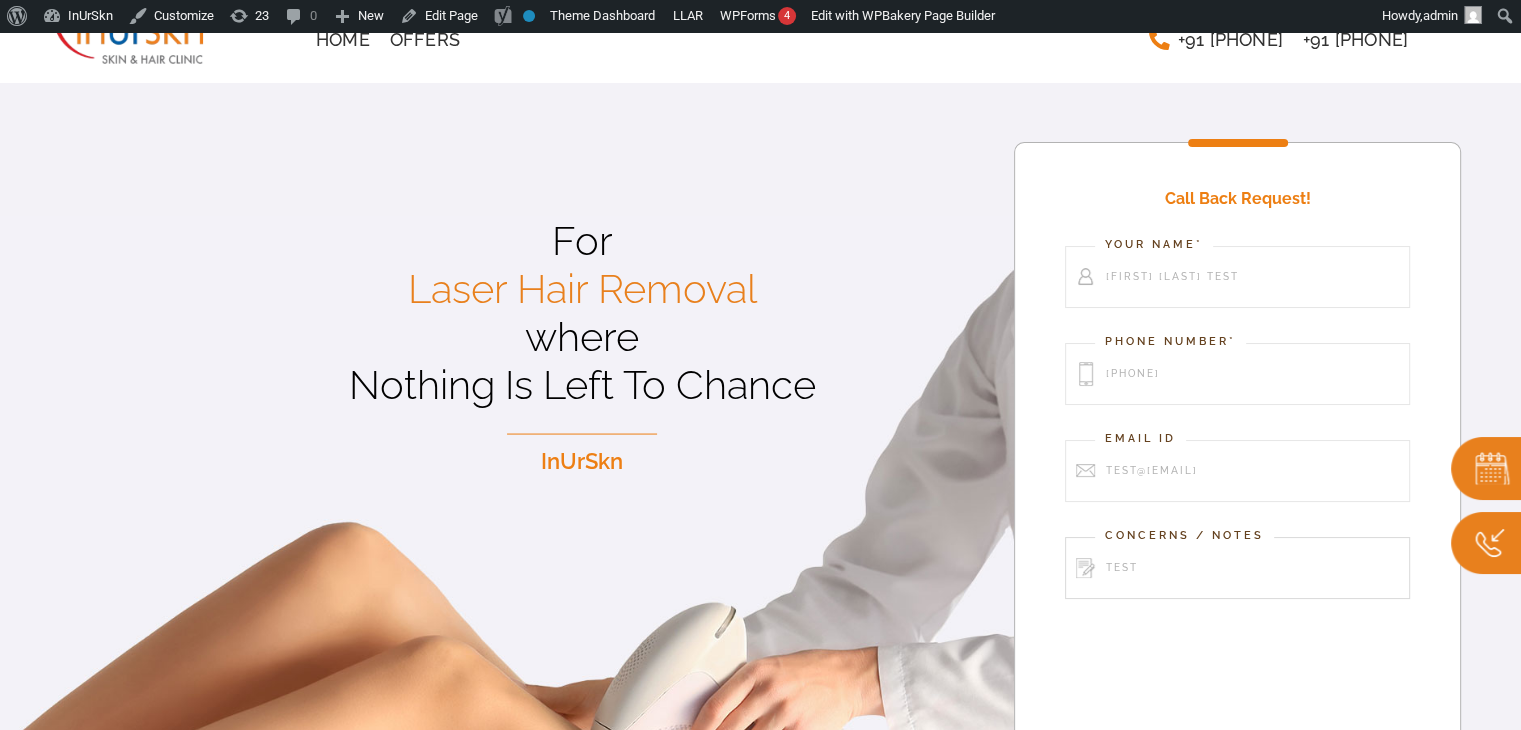 click on "test" at bounding box center (1237, 568) 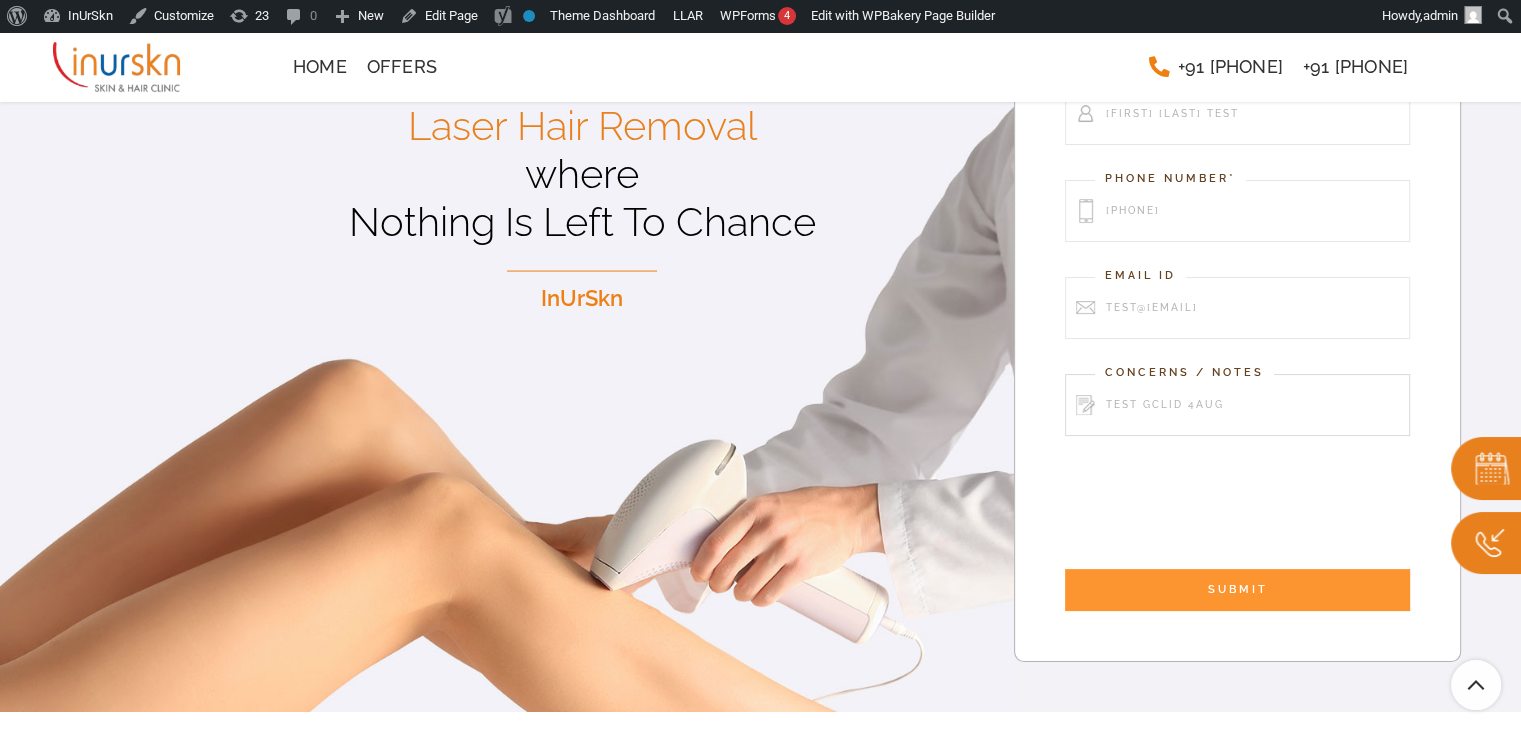 scroll, scrollTop: 200, scrollLeft: 0, axis: vertical 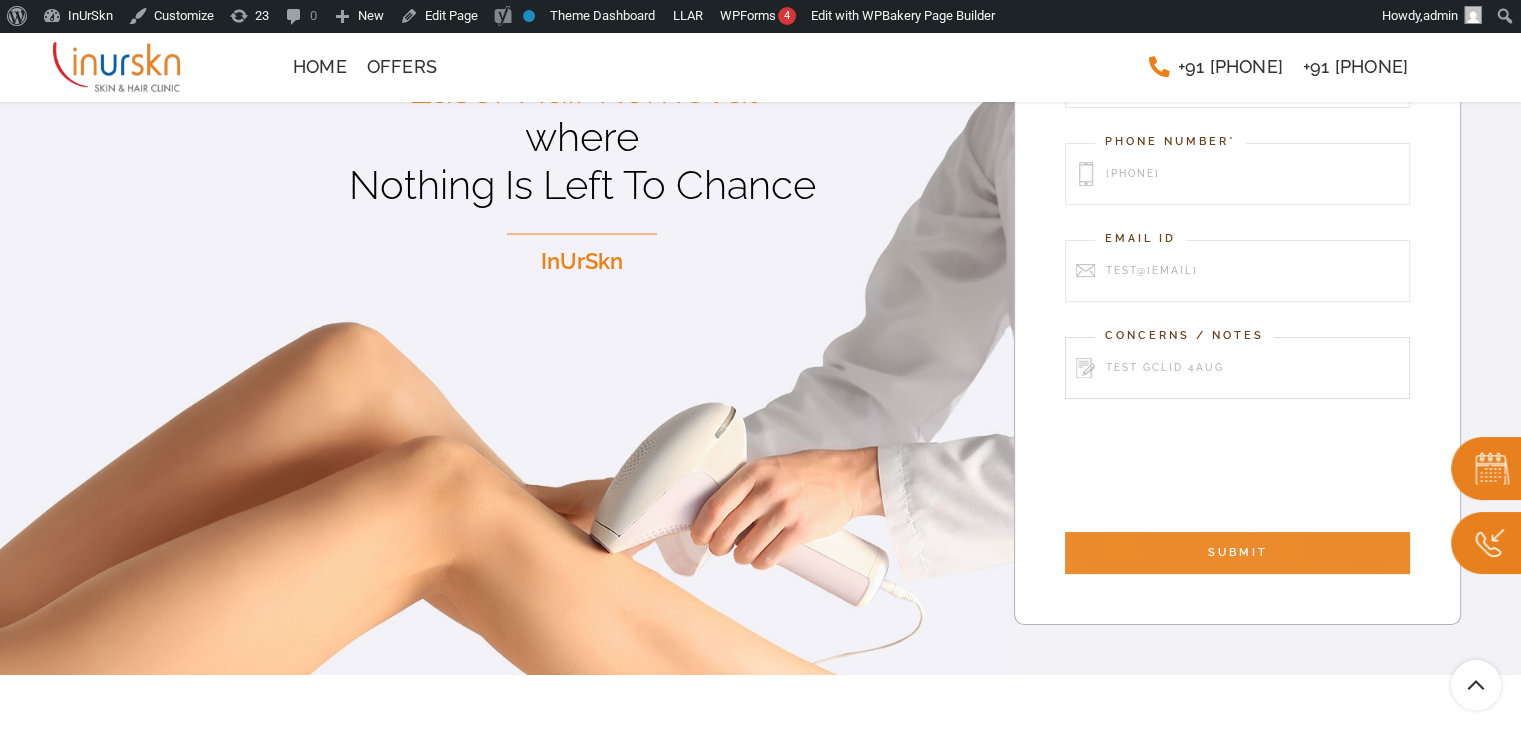 type on "test GCLID 4Aug" 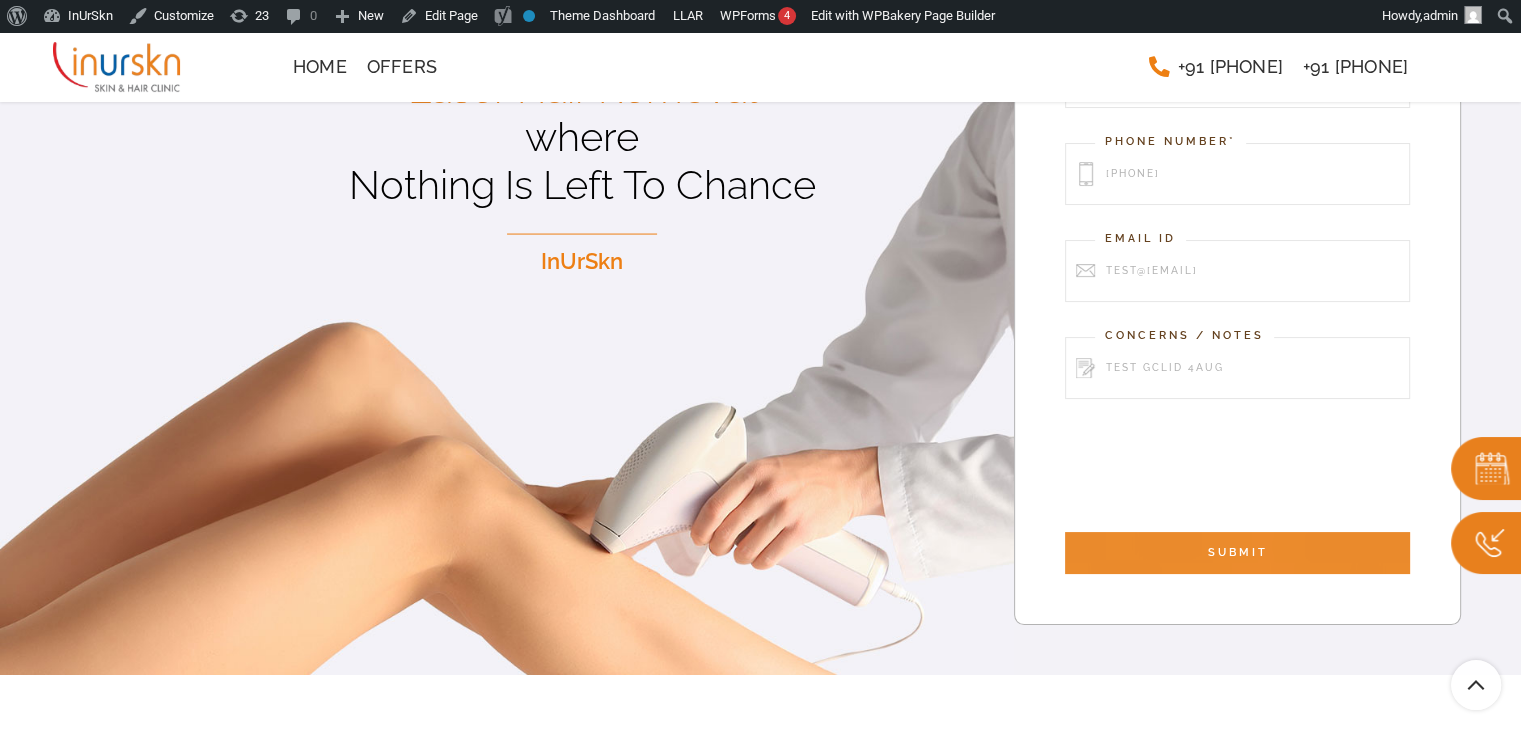click on "SUBMIT" at bounding box center [1237, 553] 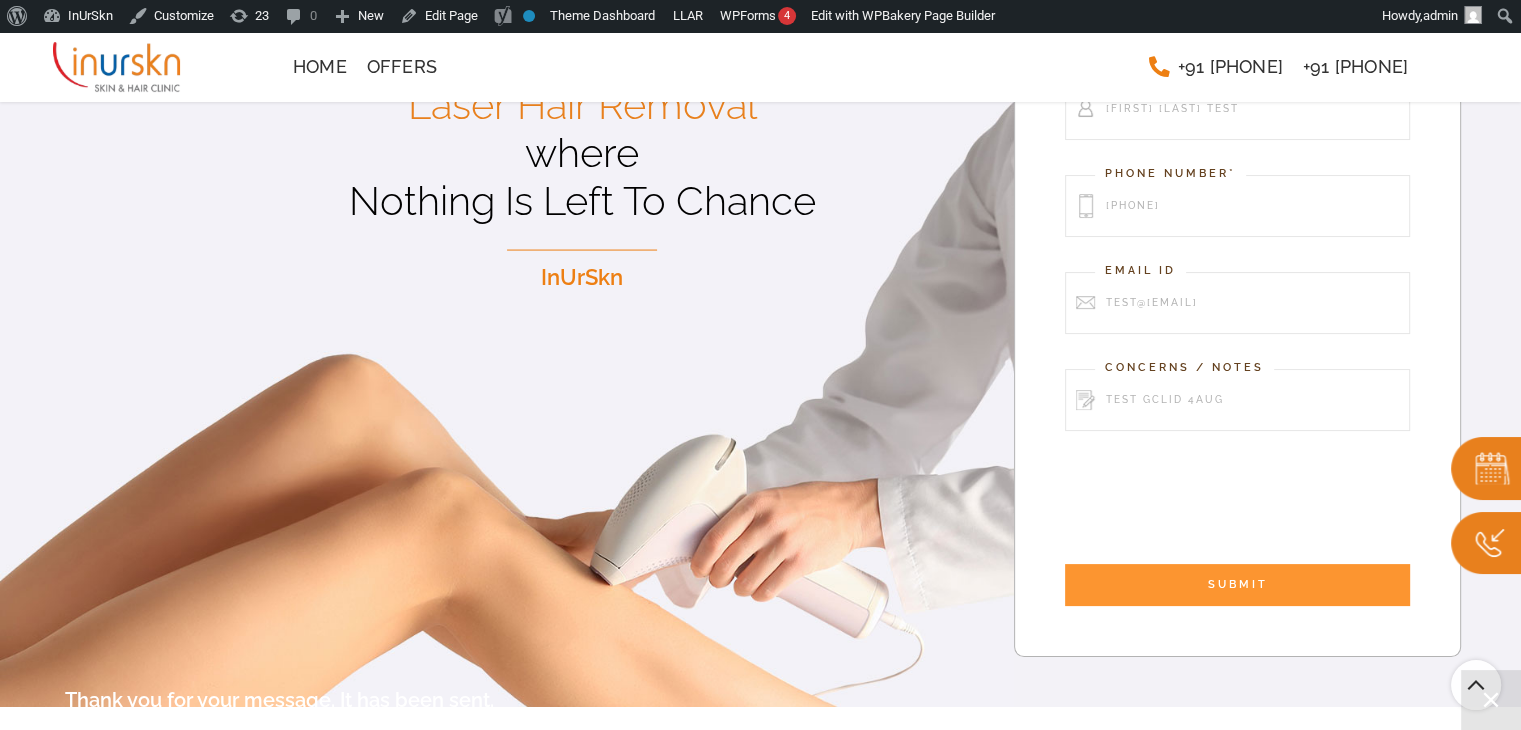 scroll, scrollTop: 216, scrollLeft: 0, axis: vertical 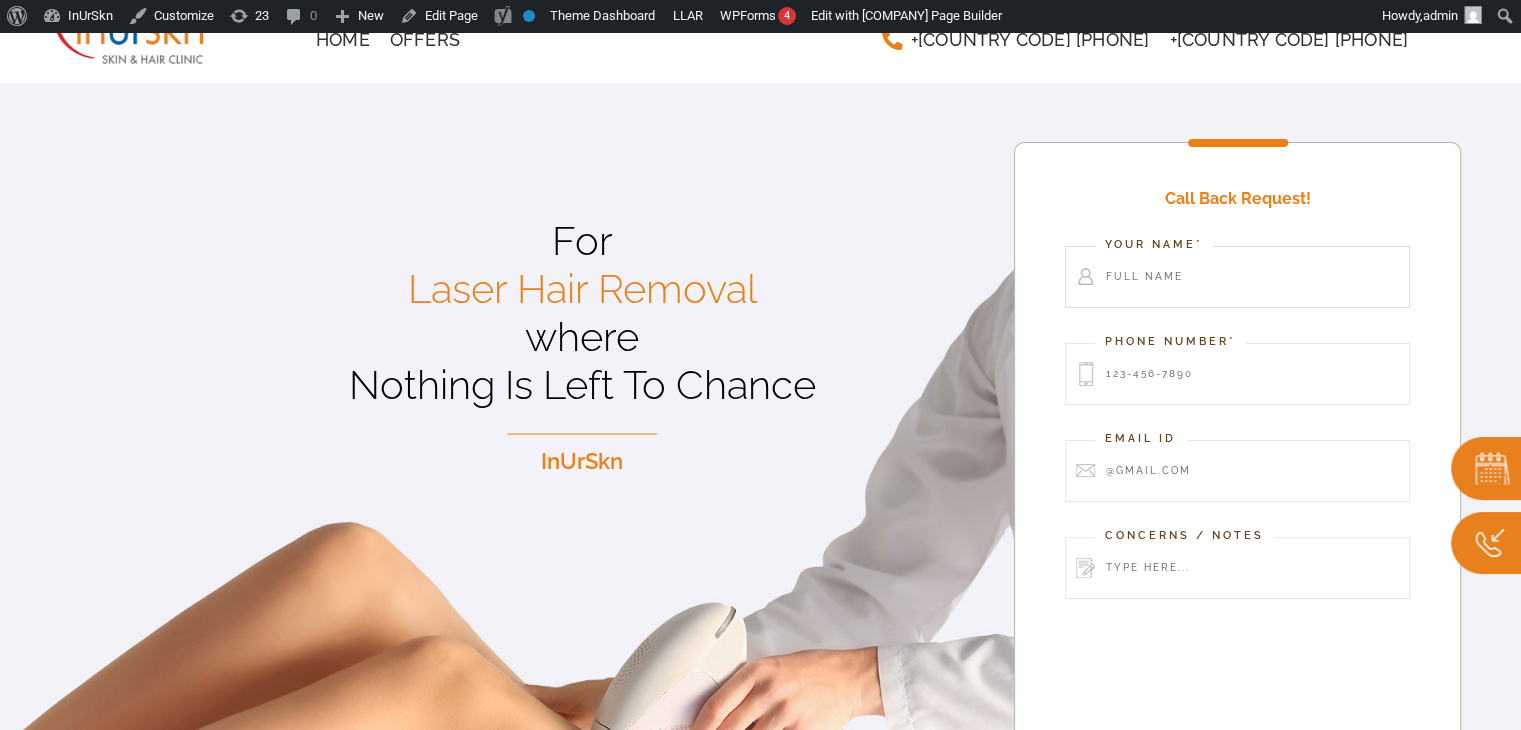 click at bounding box center [1237, 277] 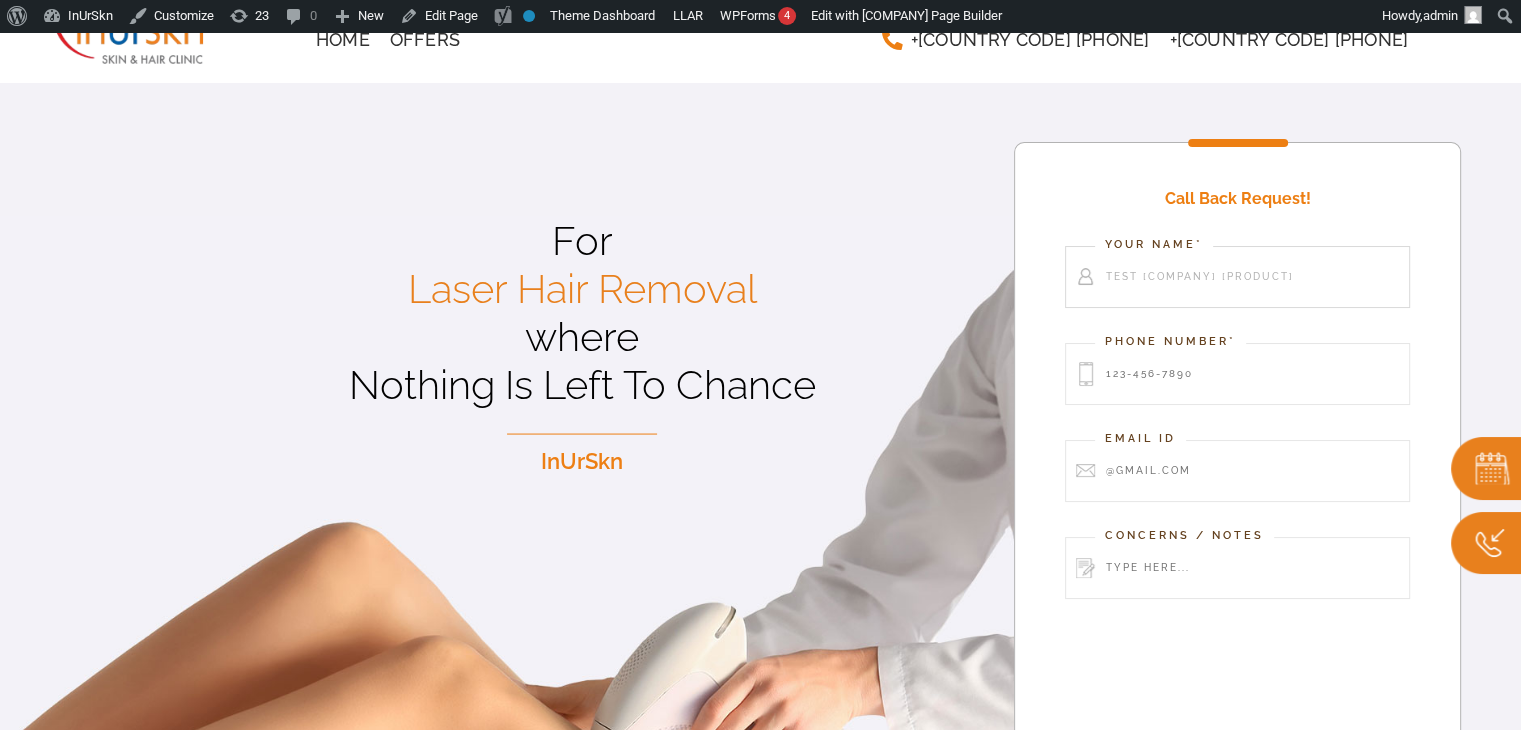 type on "test google ads" 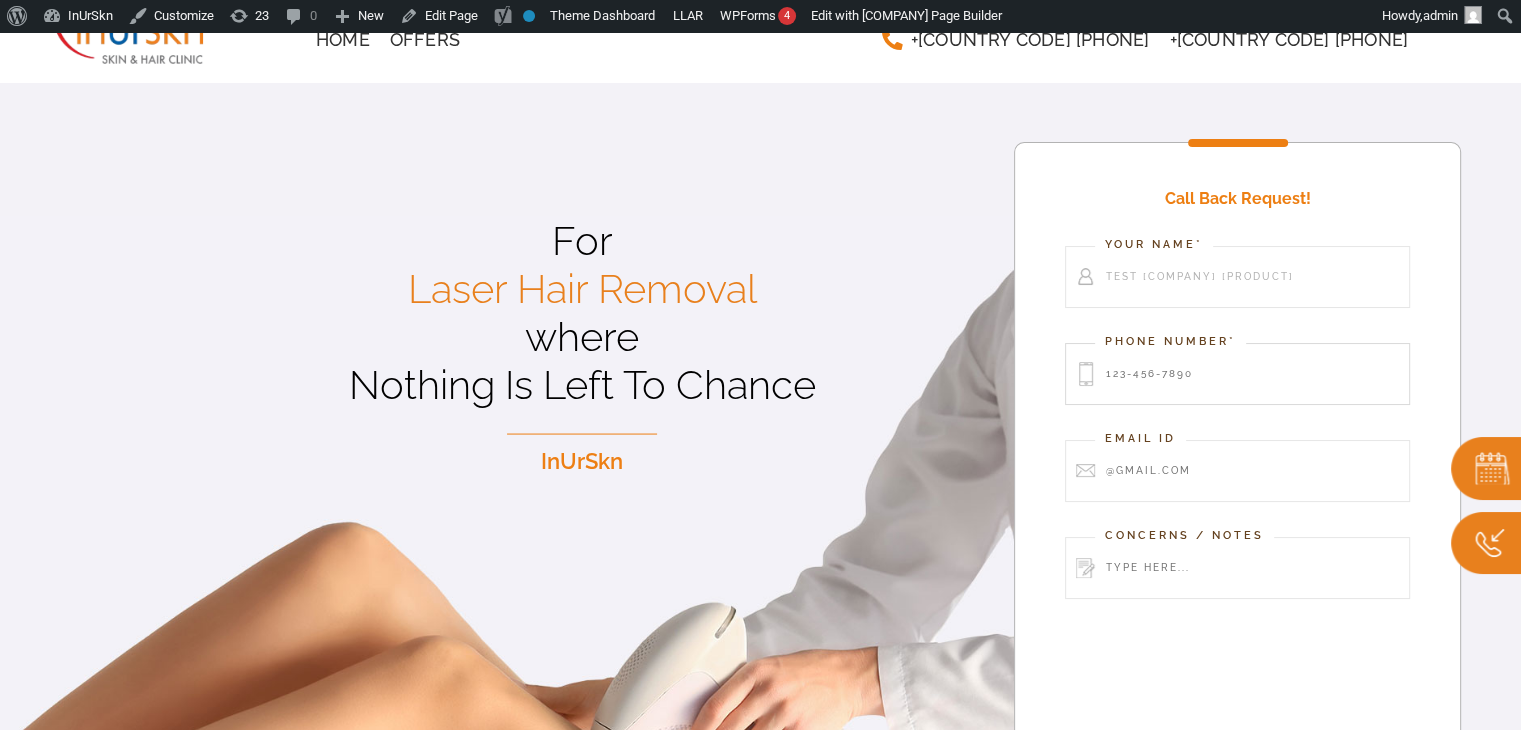 click at bounding box center (1237, 374) 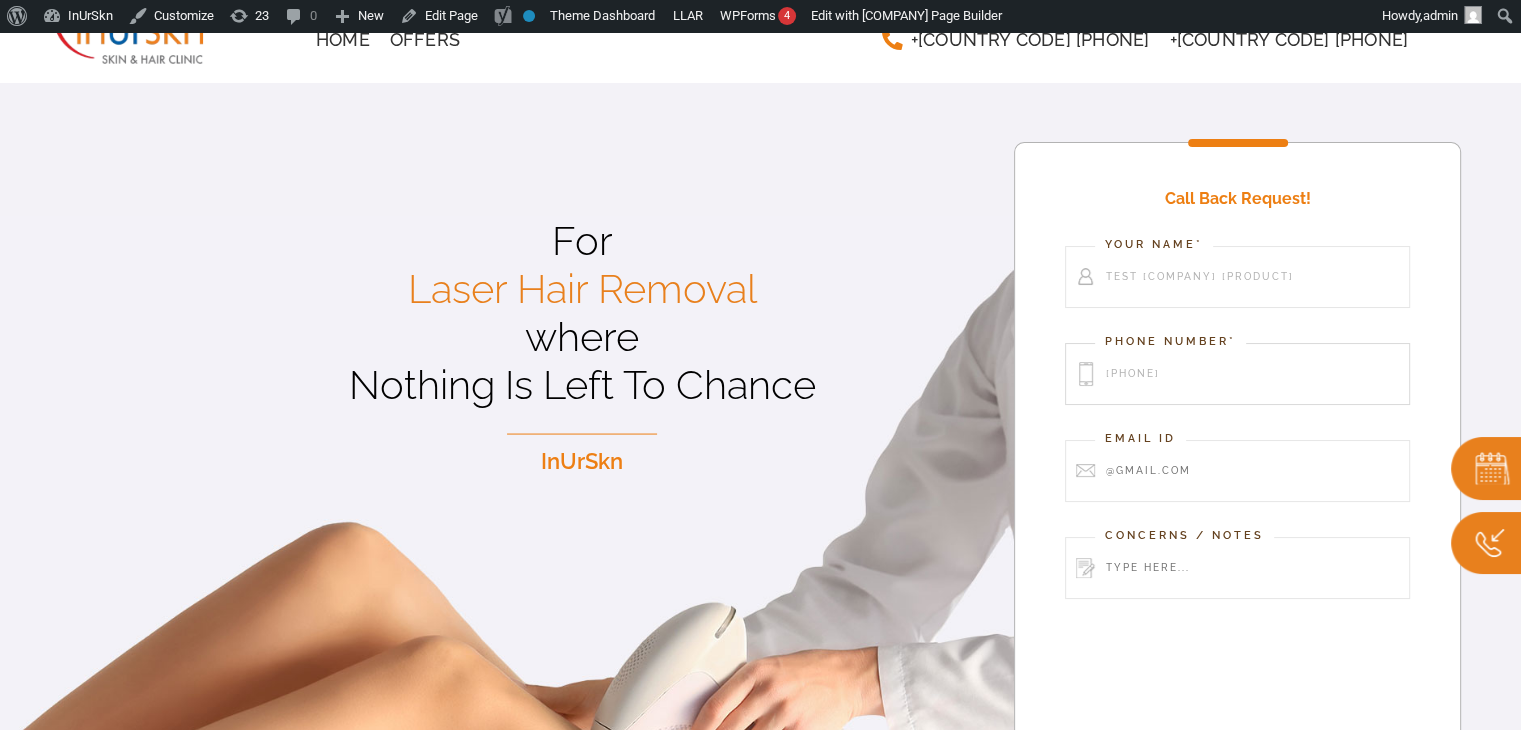 type on "8877665544" 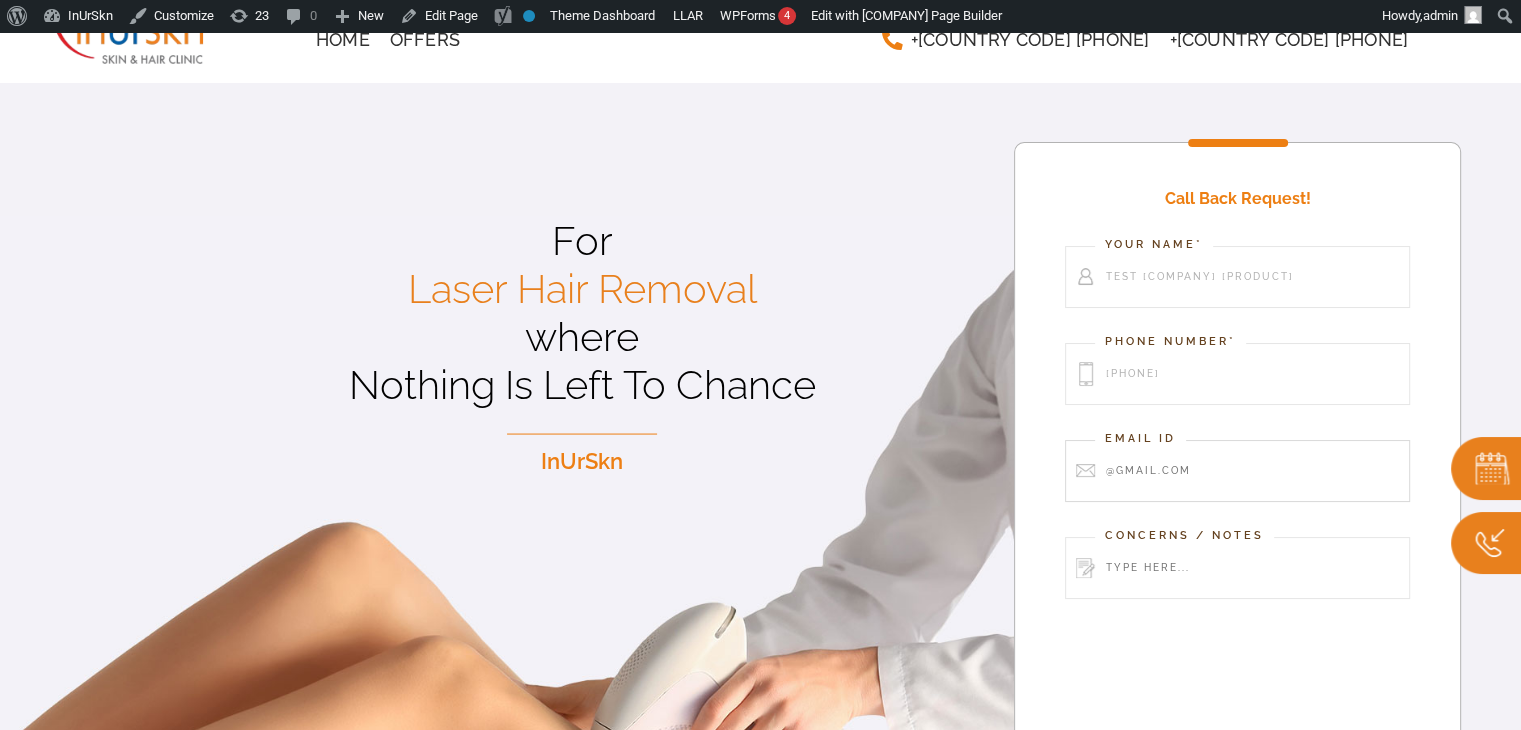 click at bounding box center [1237, 471] 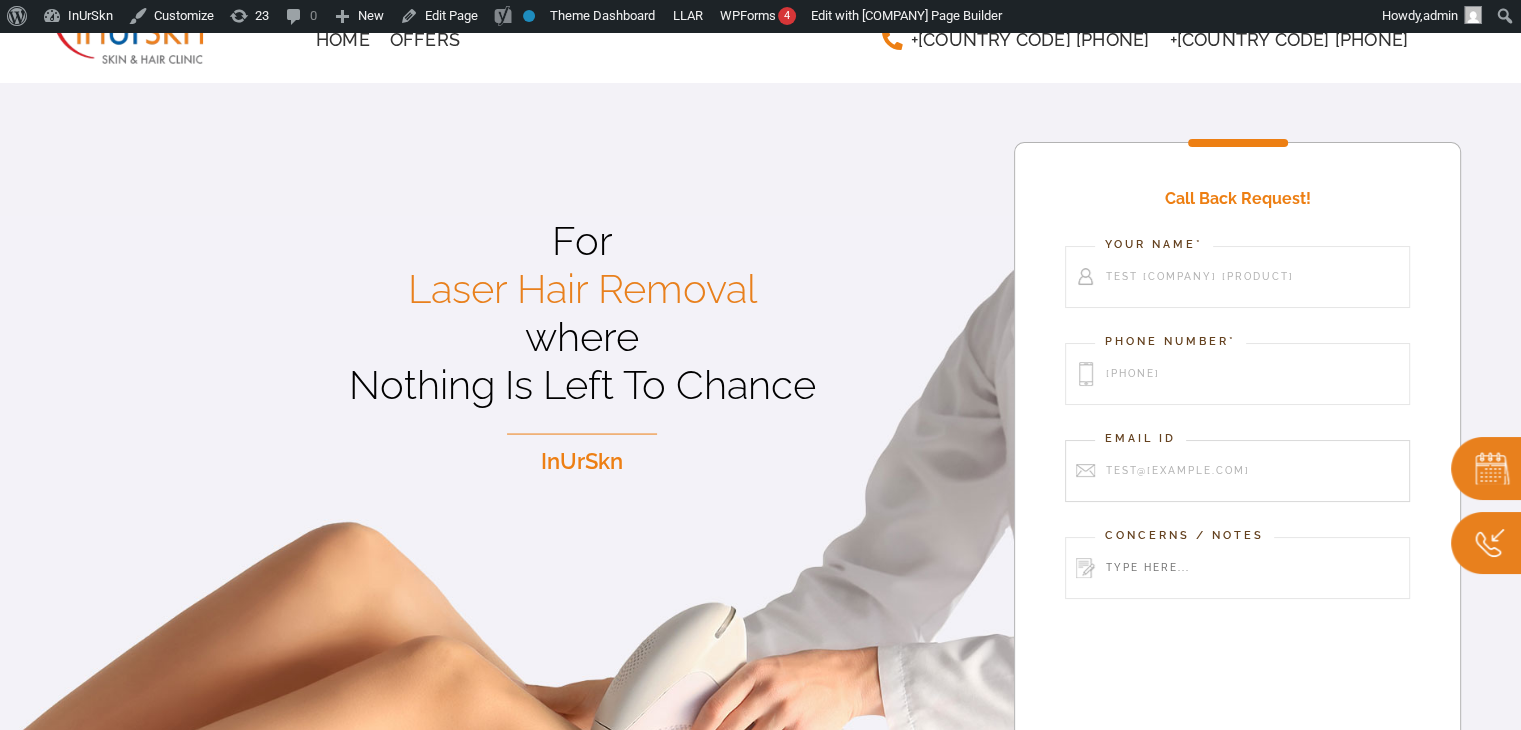 type on "test@gmail.com" 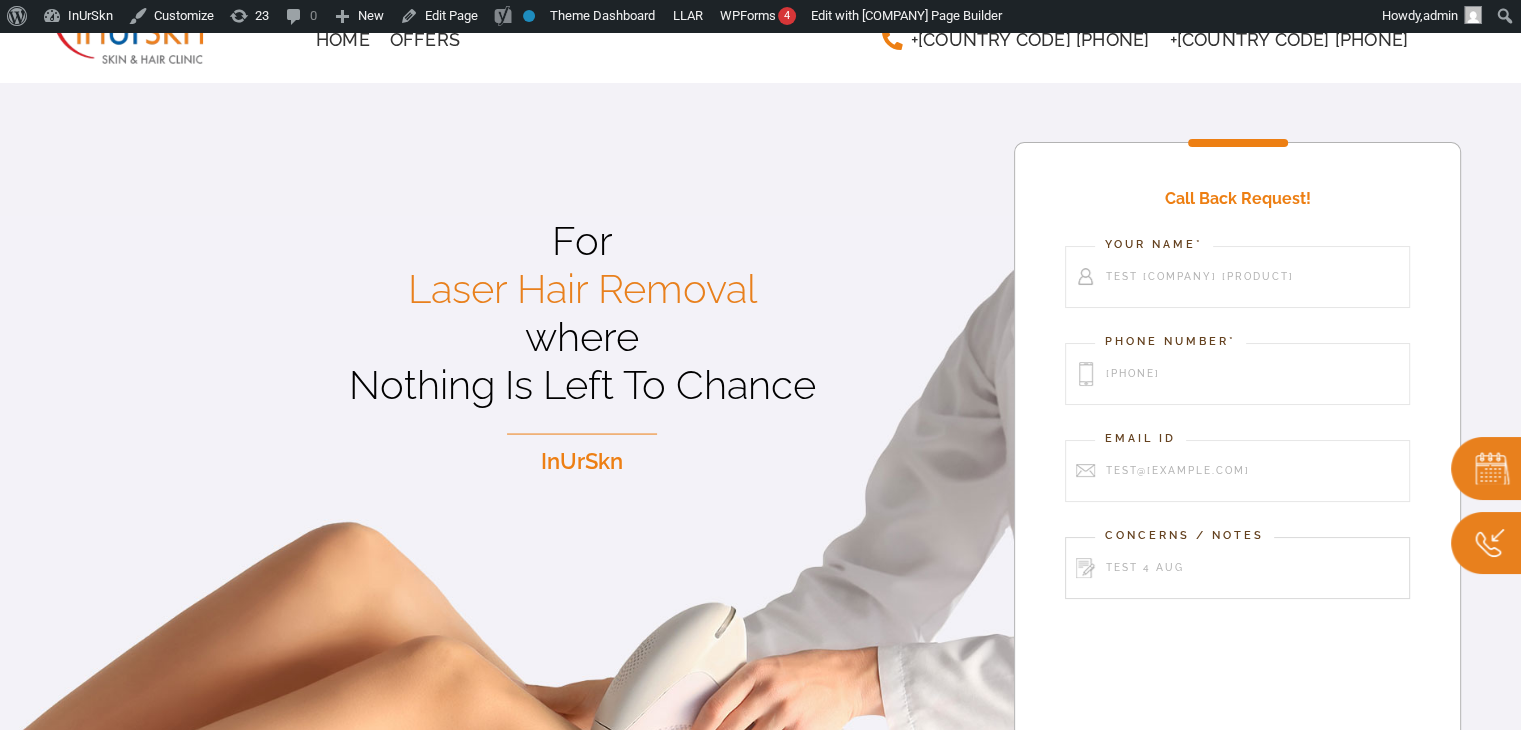 type on "test 4 aug" 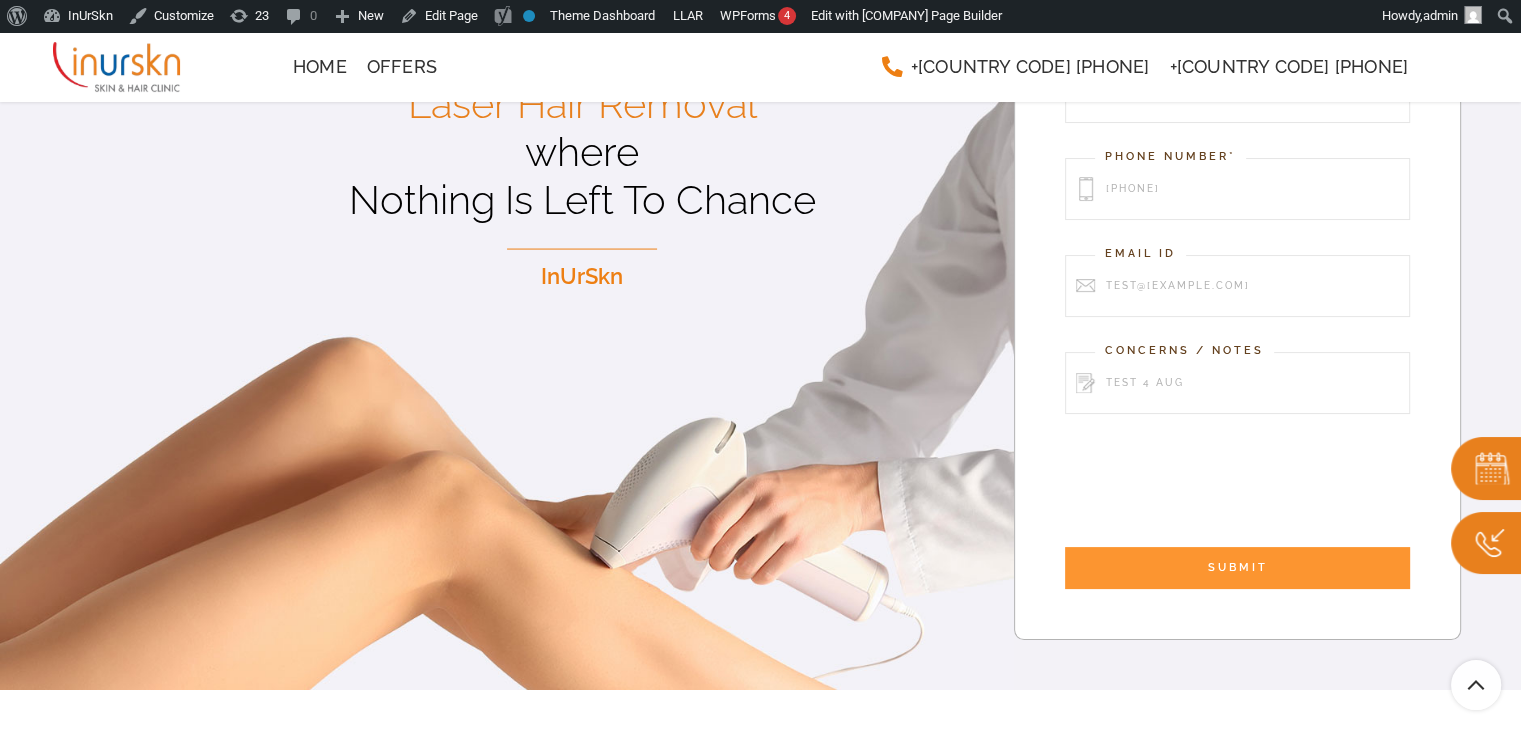scroll, scrollTop: 200, scrollLeft: 0, axis: vertical 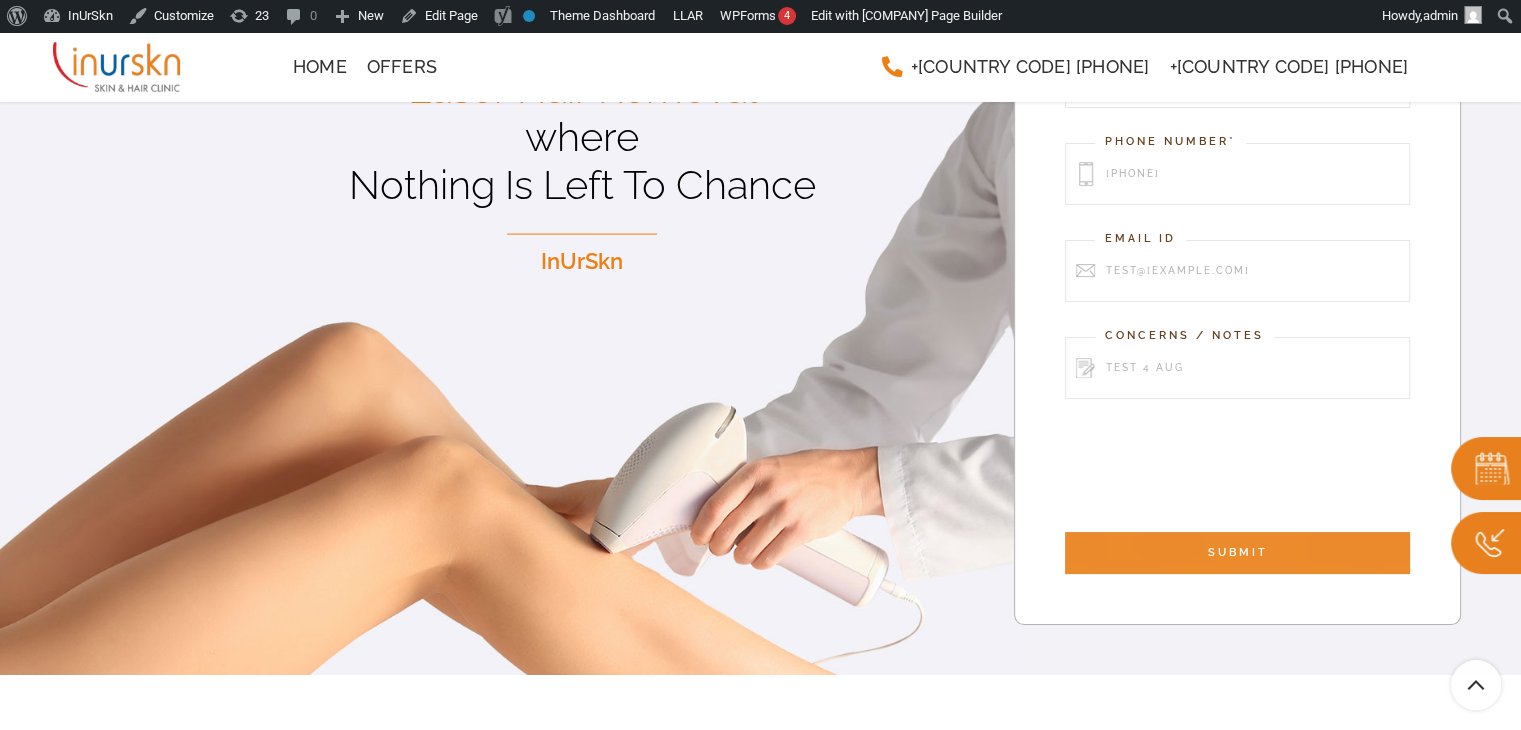 click on "SUBMIT" at bounding box center [1237, 553] 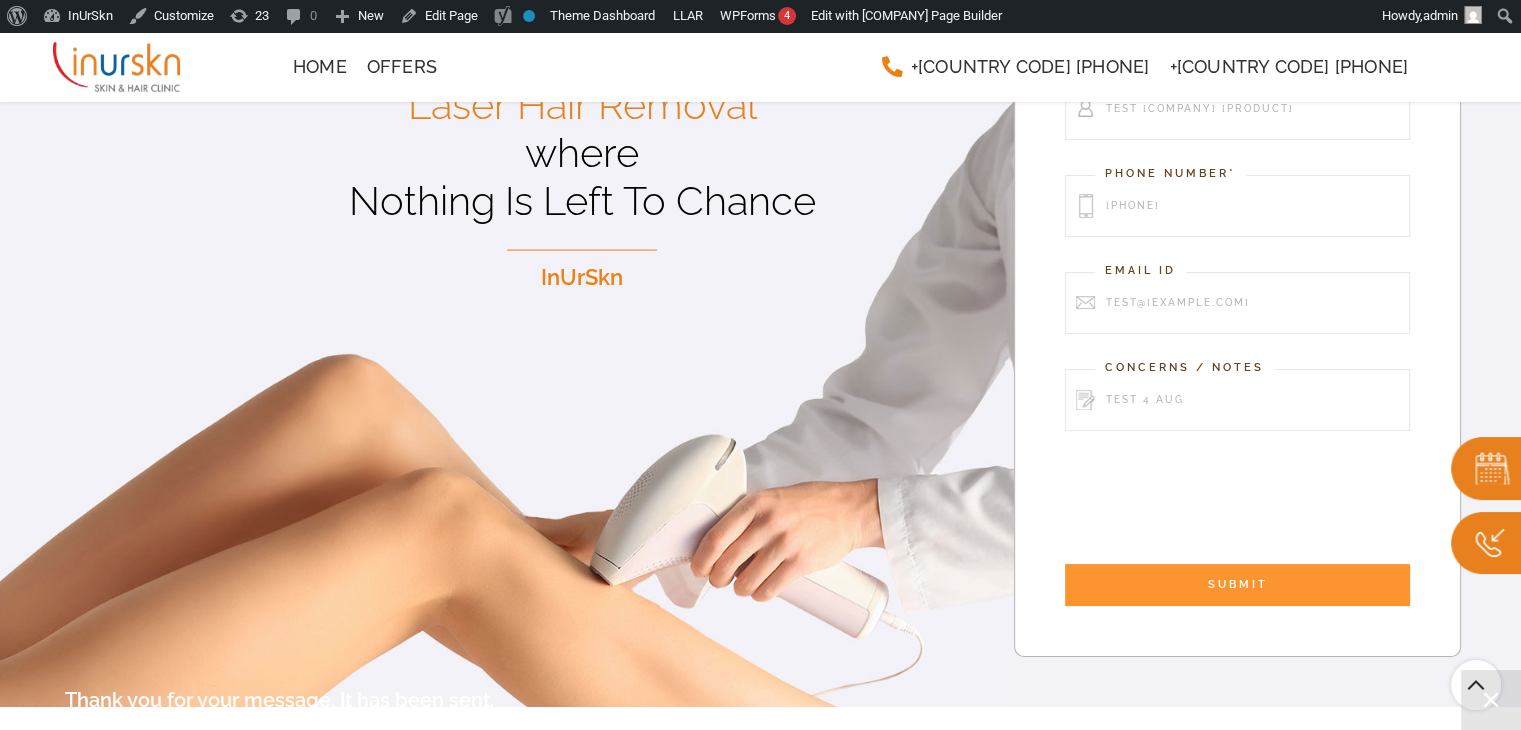 scroll, scrollTop: 216, scrollLeft: 0, axis: vertical 